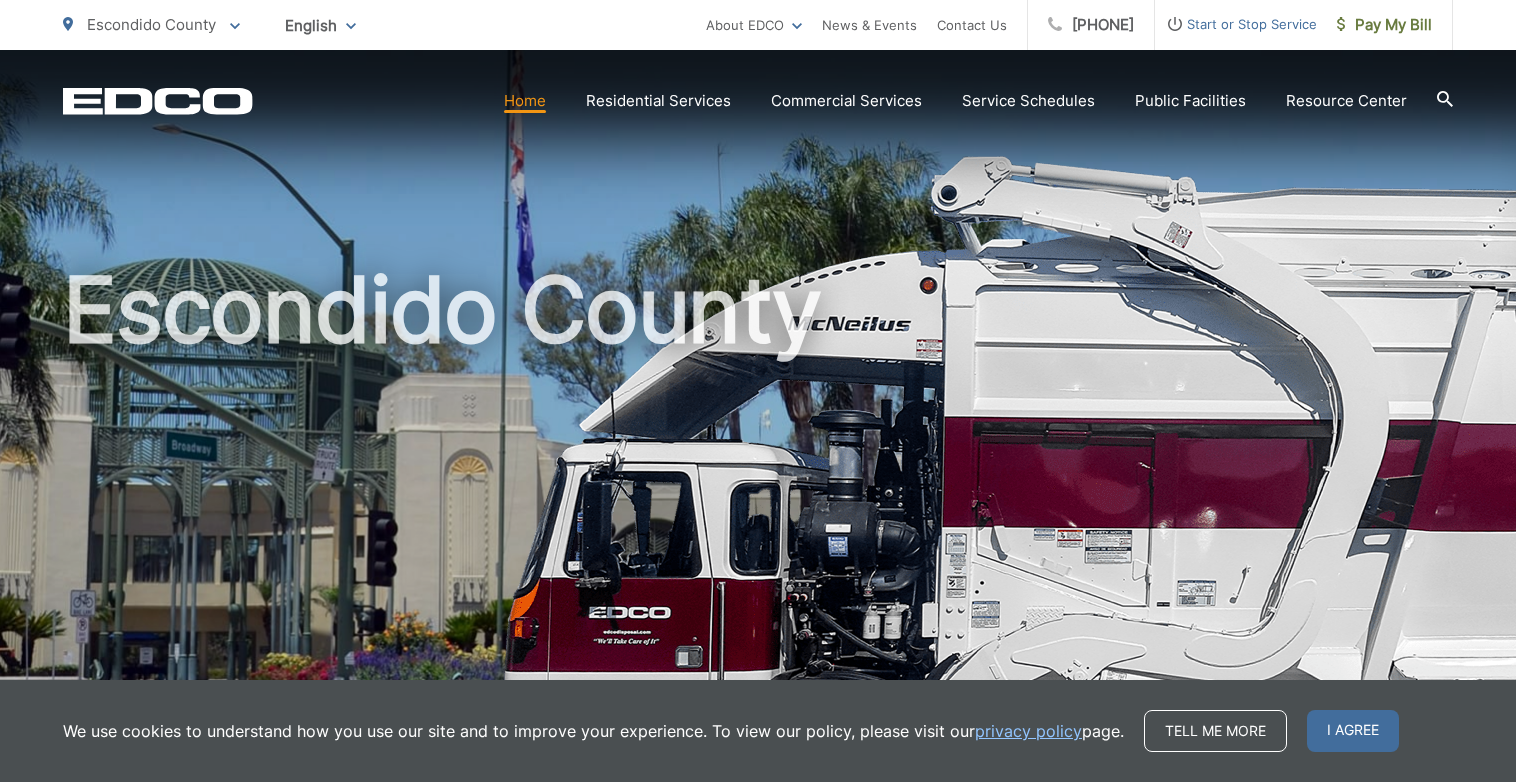 scroll, scrollTop: 0, scrollLeft: 0, axis: both 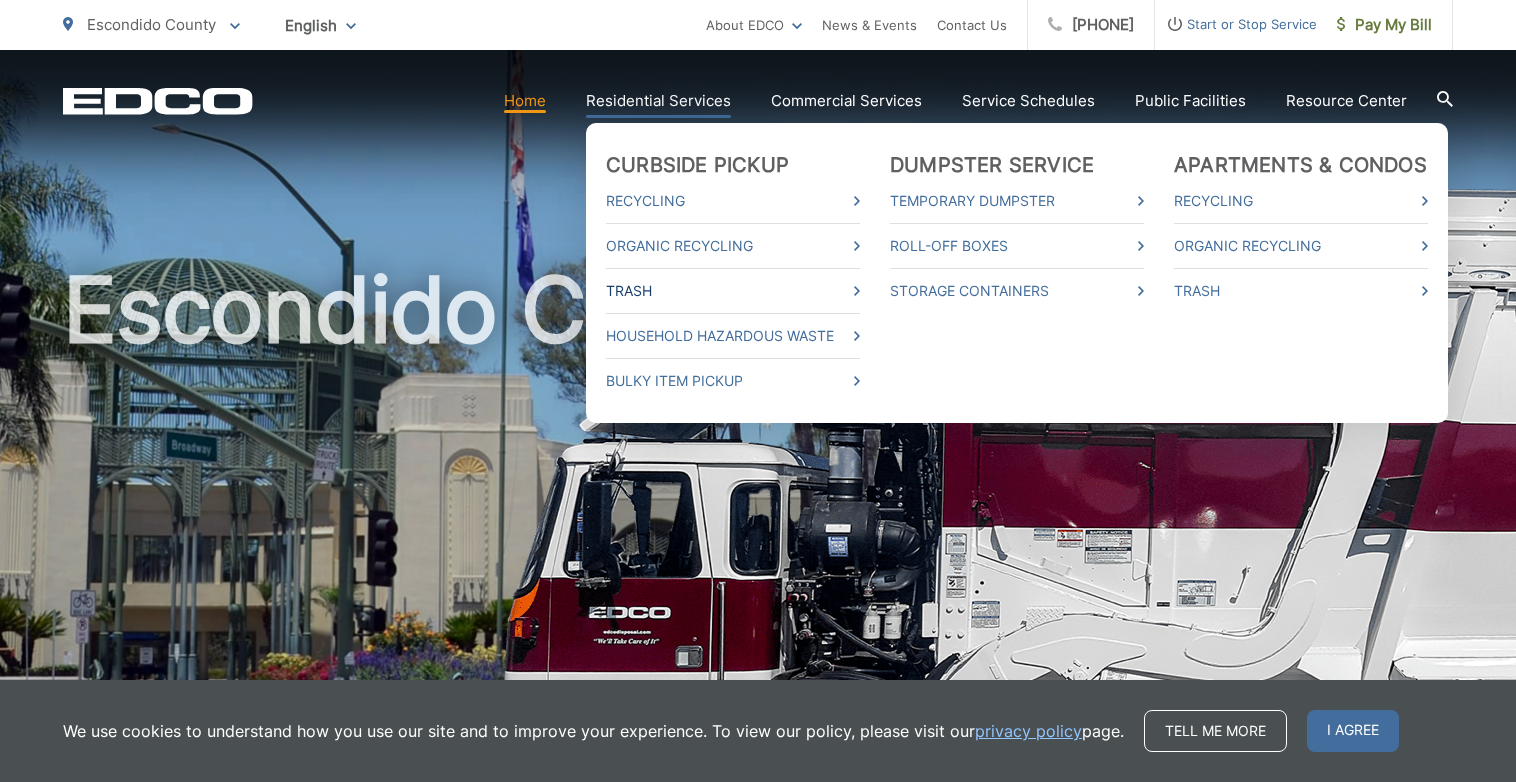 click on "Trash" at bounding box center (733, 291) 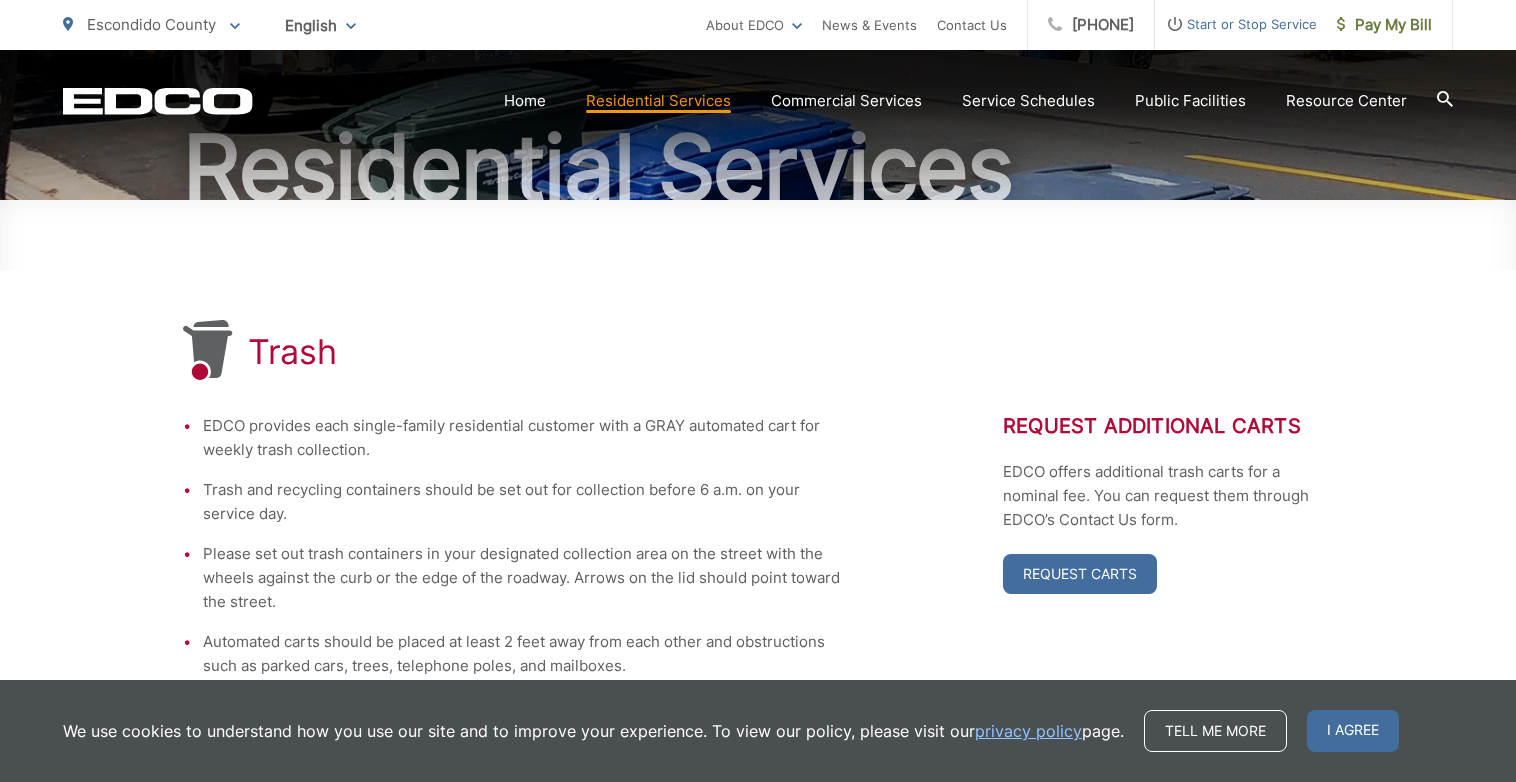 scroll, scrollTop: 300, scrollLeft: 0, axis: vertical 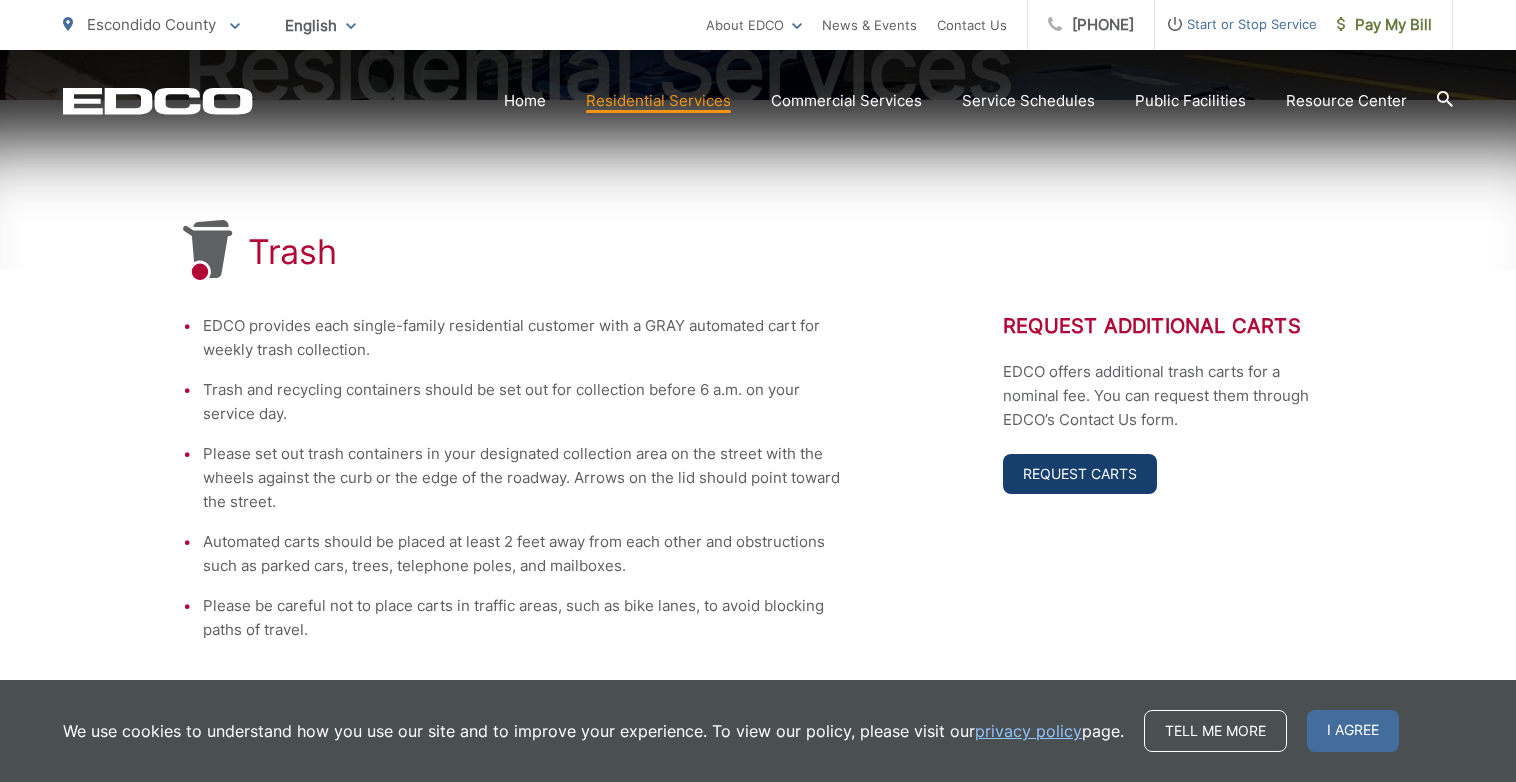 click on "Request Carts" at bounding box center (1080, 474) 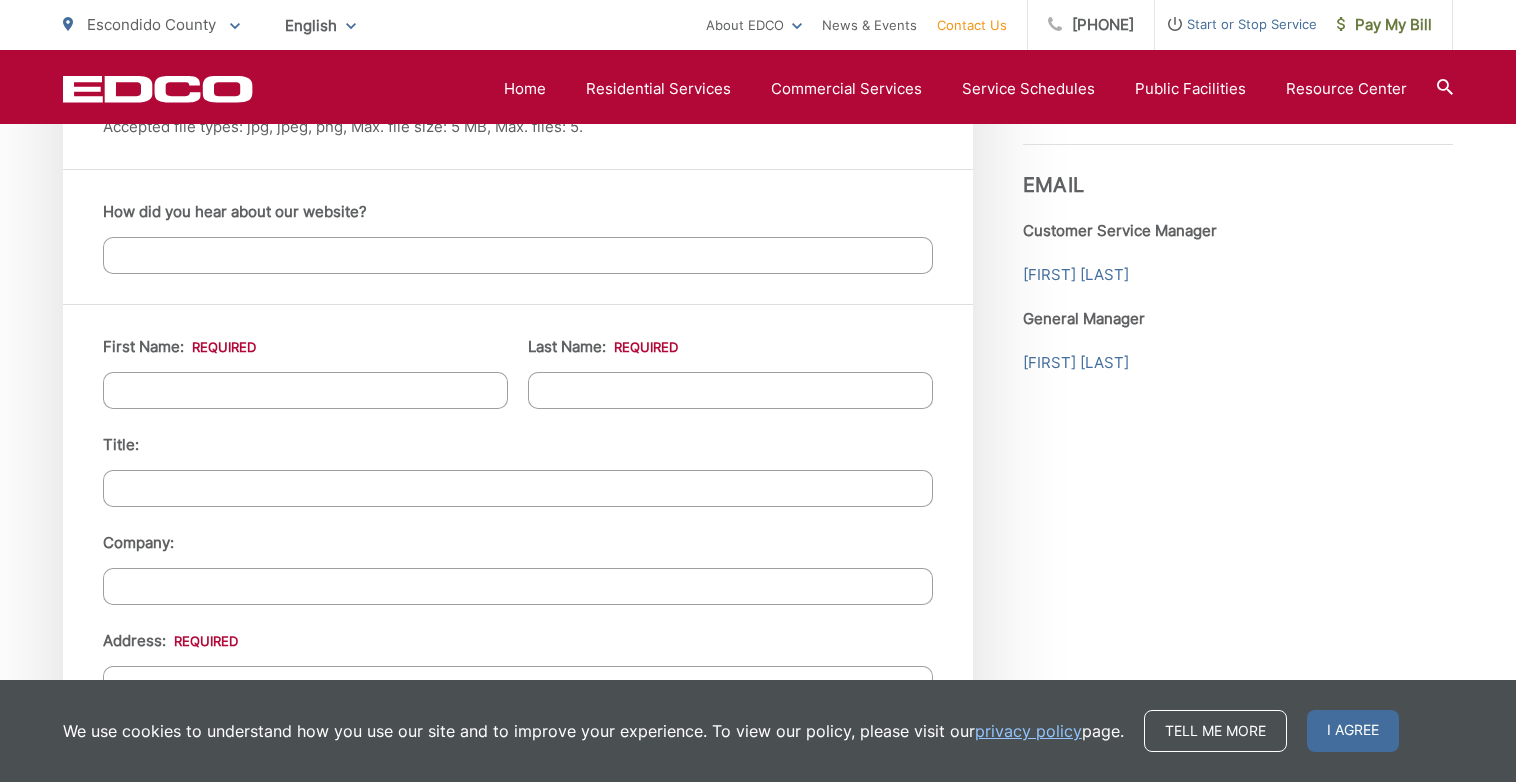 scroll, scrollTop: 1800, scrollLeft: 0, axis: vertical 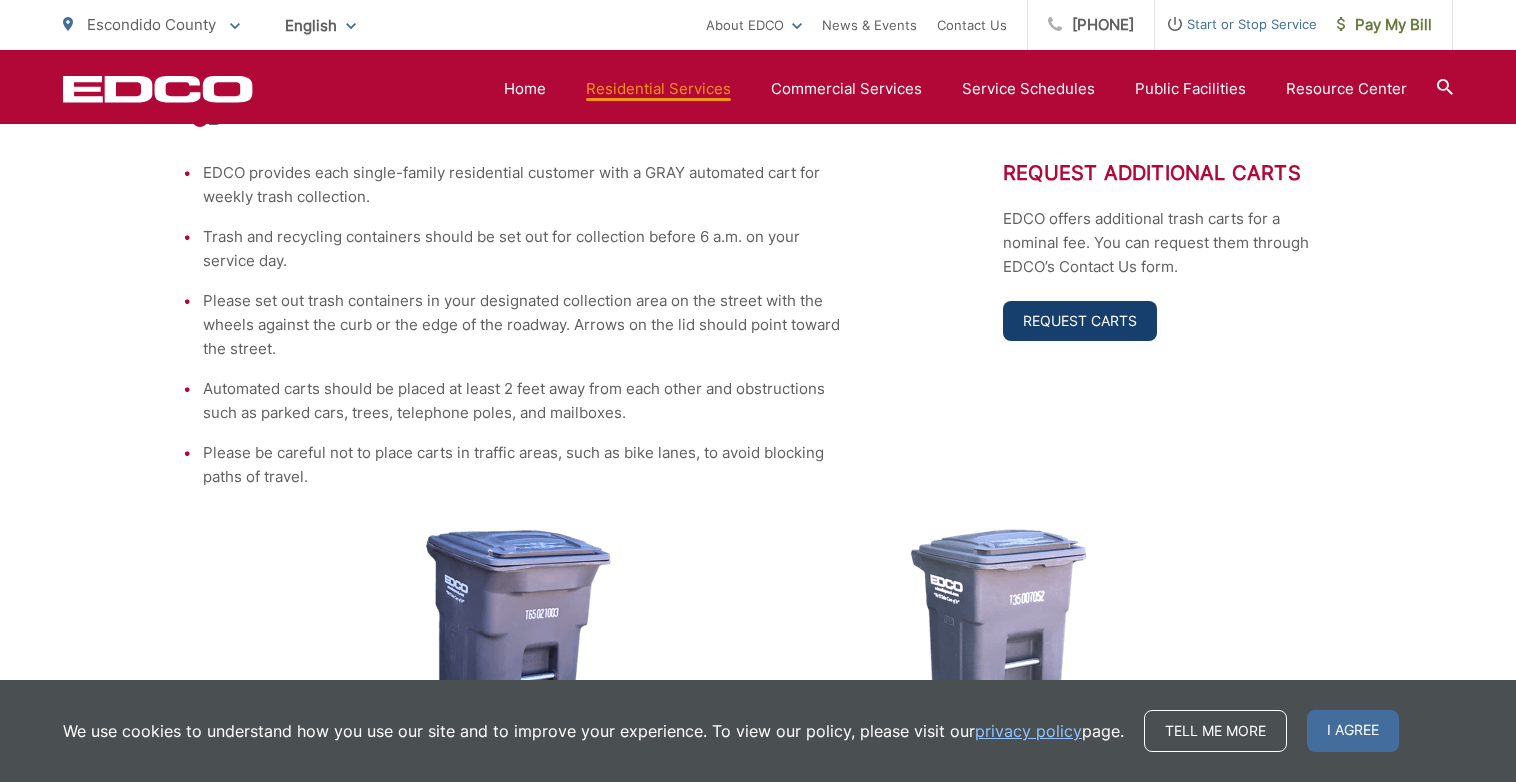 click on "Request Carts" at bounding box center [1080, 321] 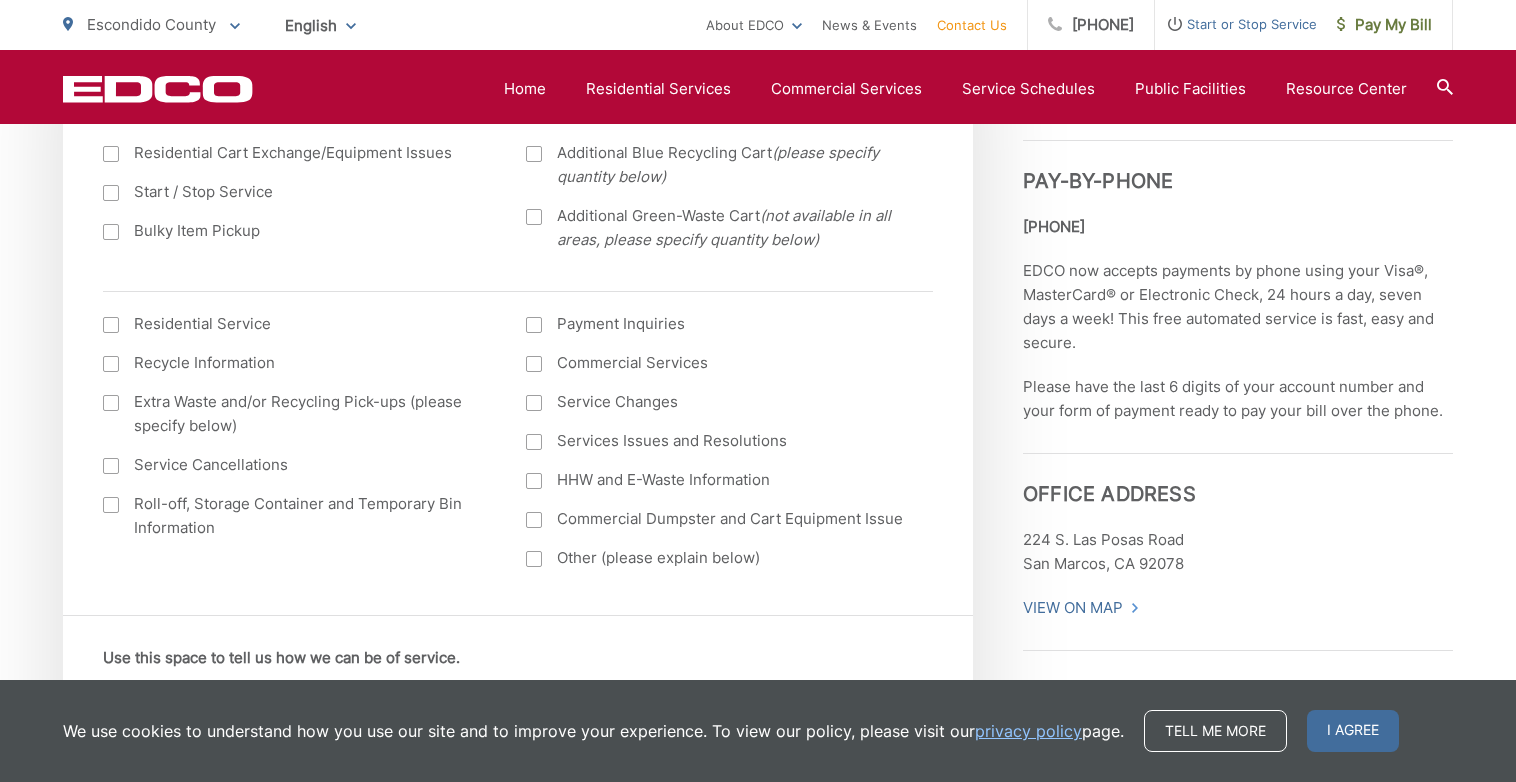 scroll, scrollTop: 900, scrollLeft: 0, axis: vertical 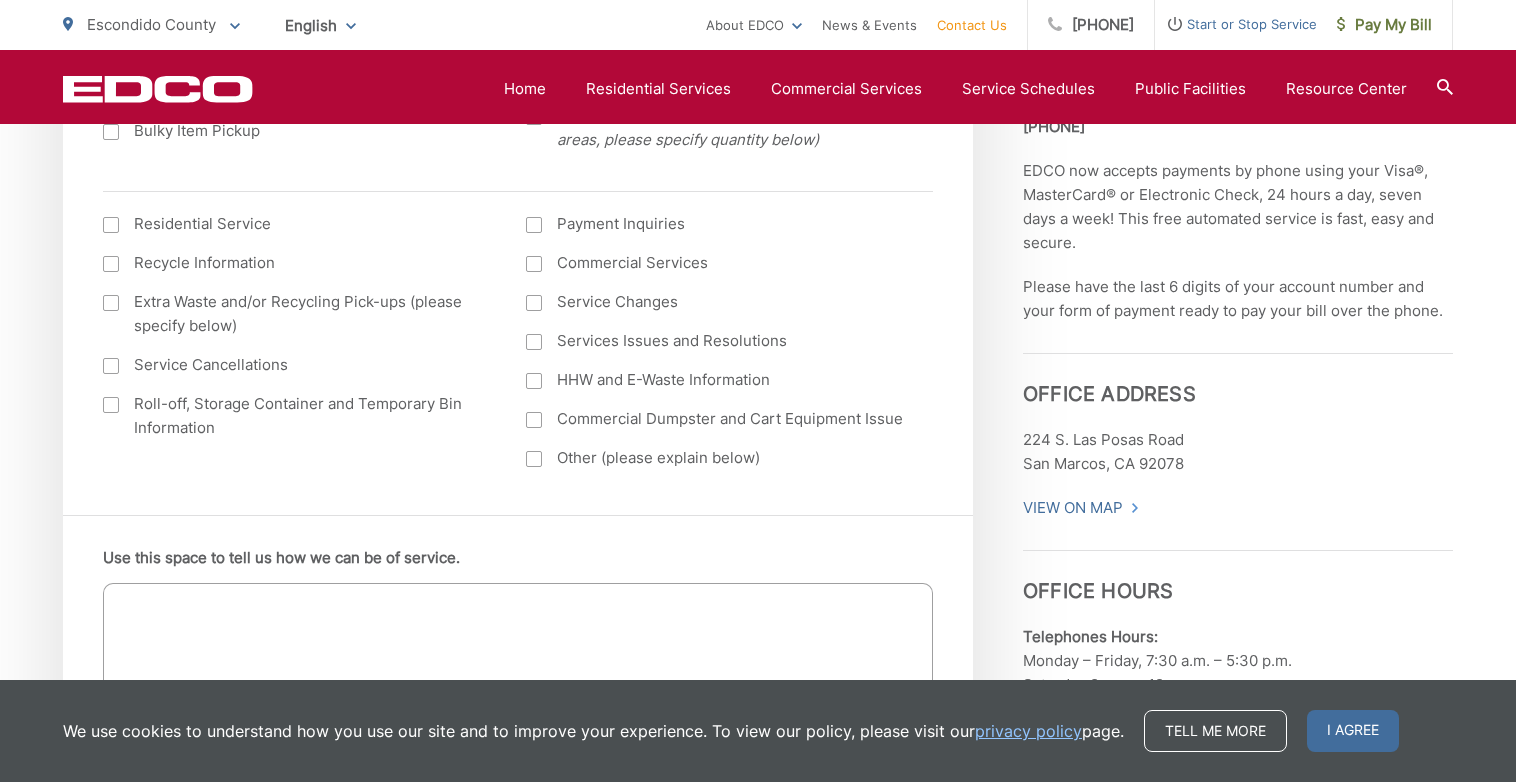 click on "Other (please explain below)" at bounding box center (717, 458) 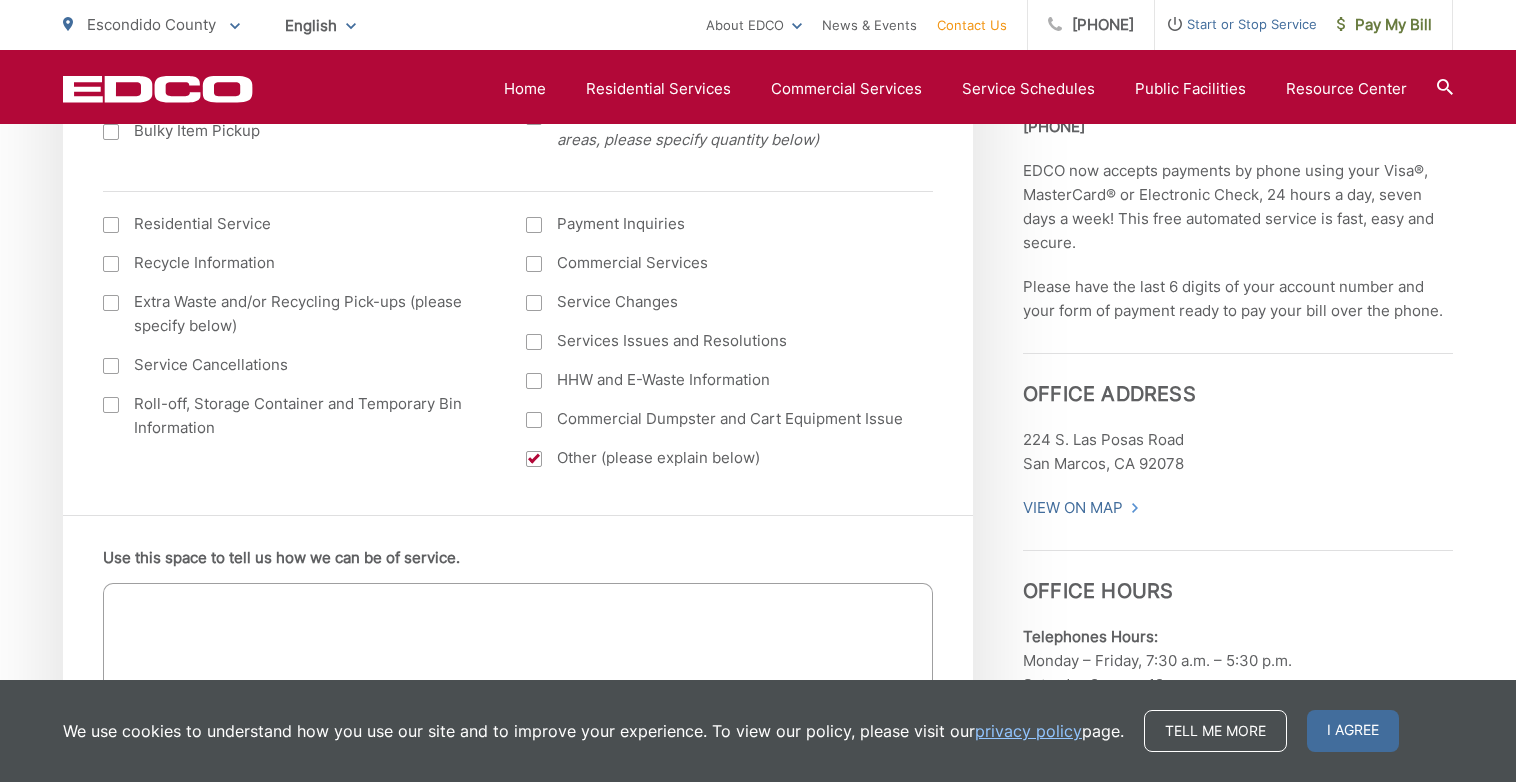 click on "Use this space to tell us how we can be of service." at bounding box center [518, 643] 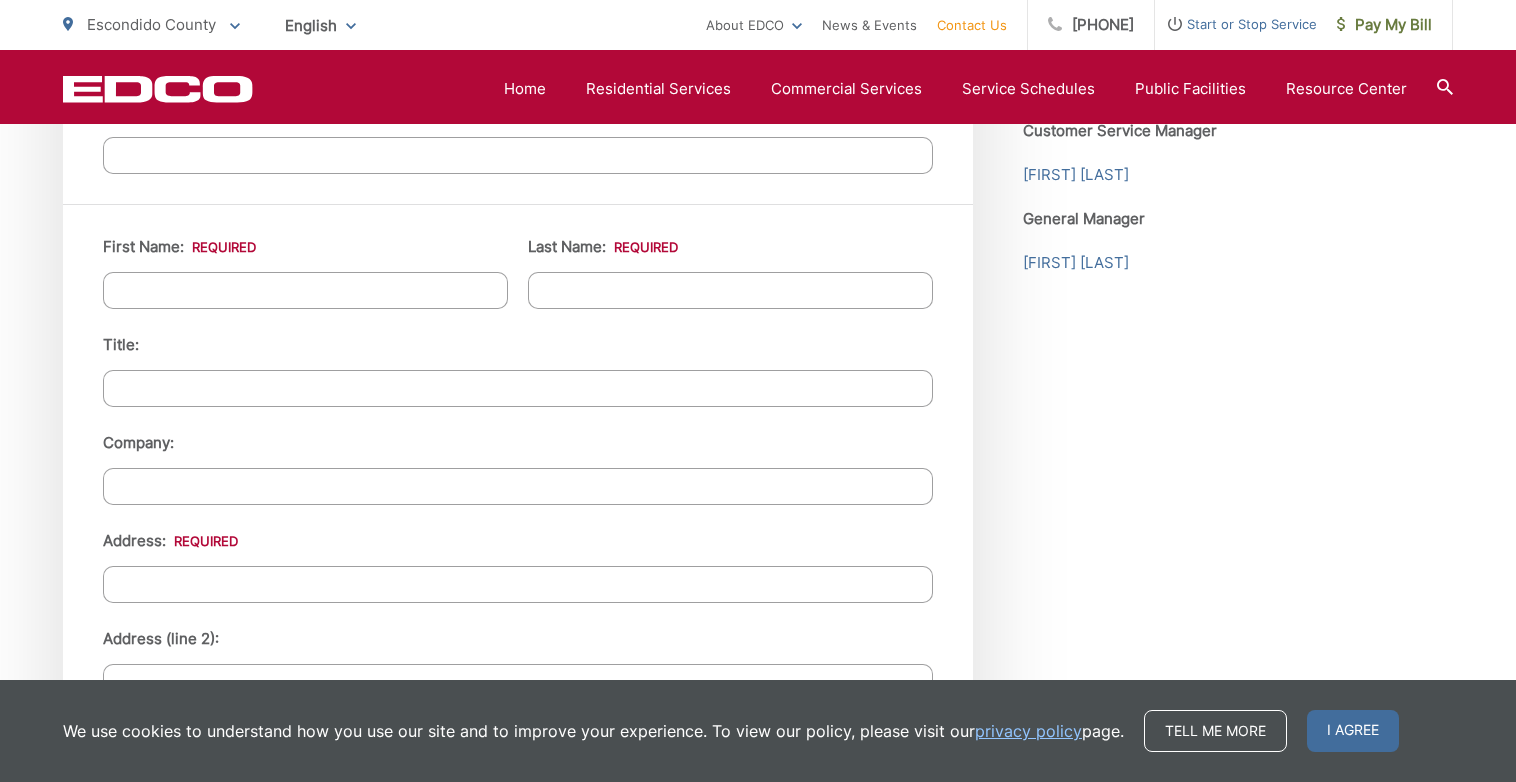 scroll, scrollTop: 1700, scrollLeft: 0, axis: vertical 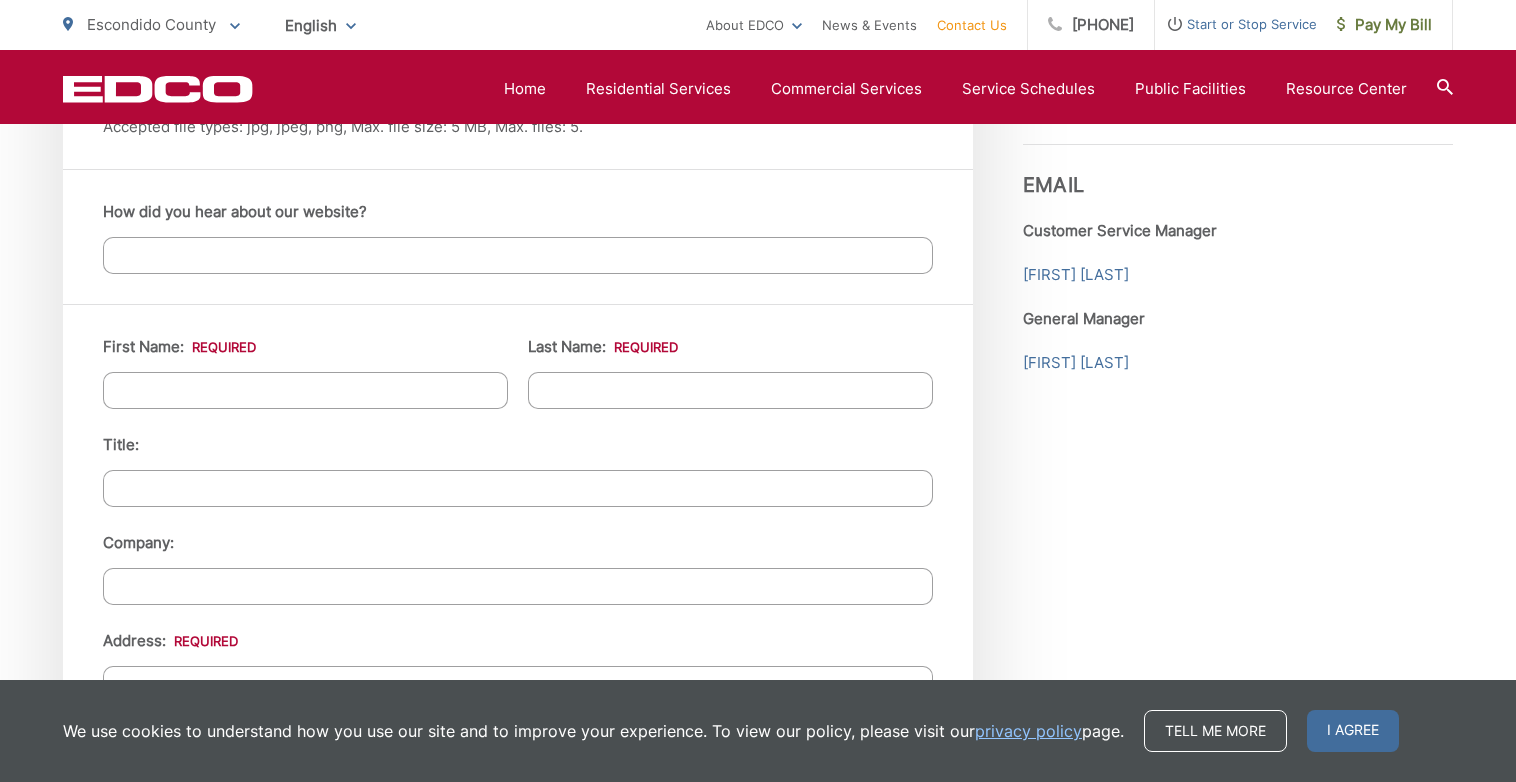 type on "additional gray waste bin is needed please" 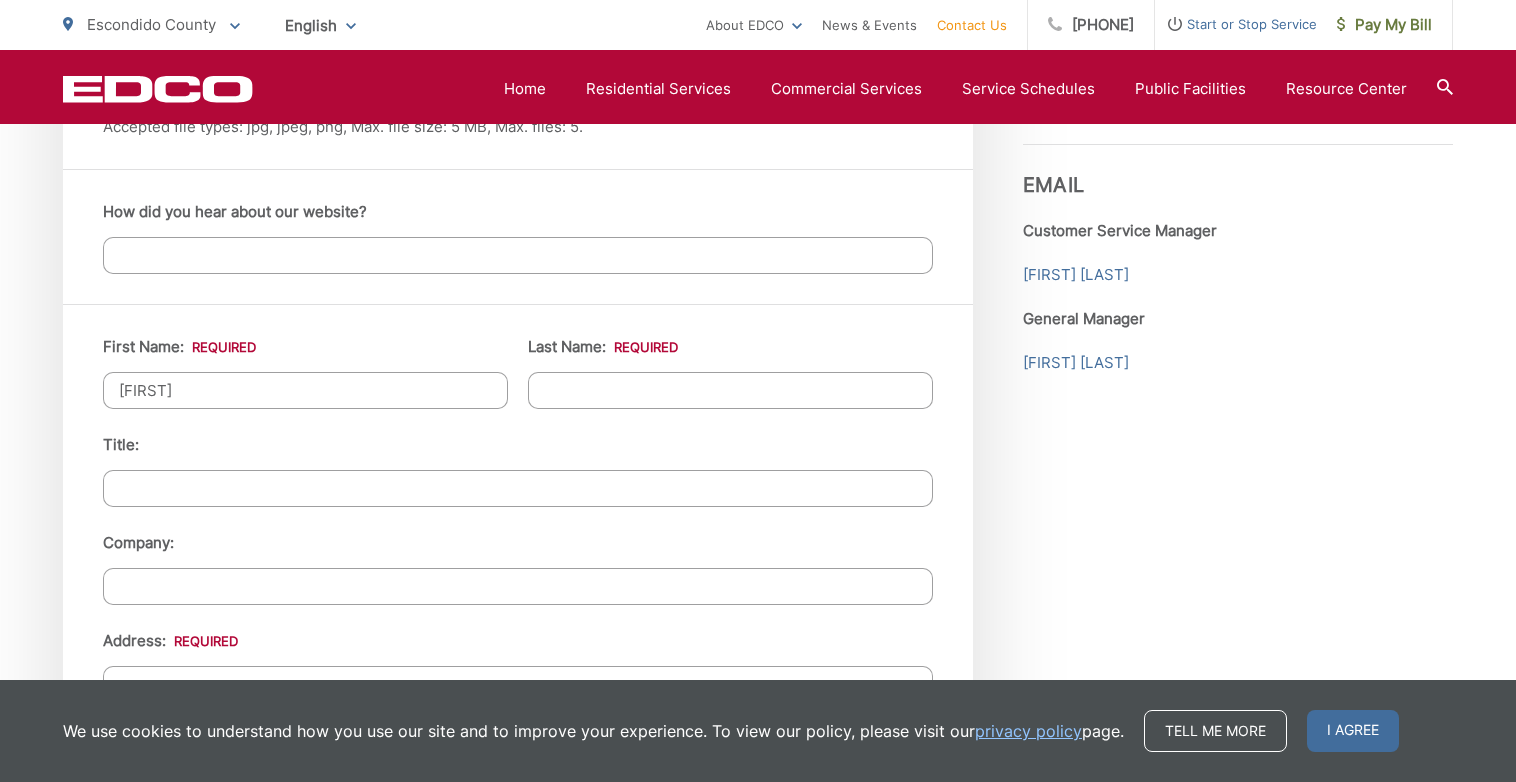 type on "[LAST]" 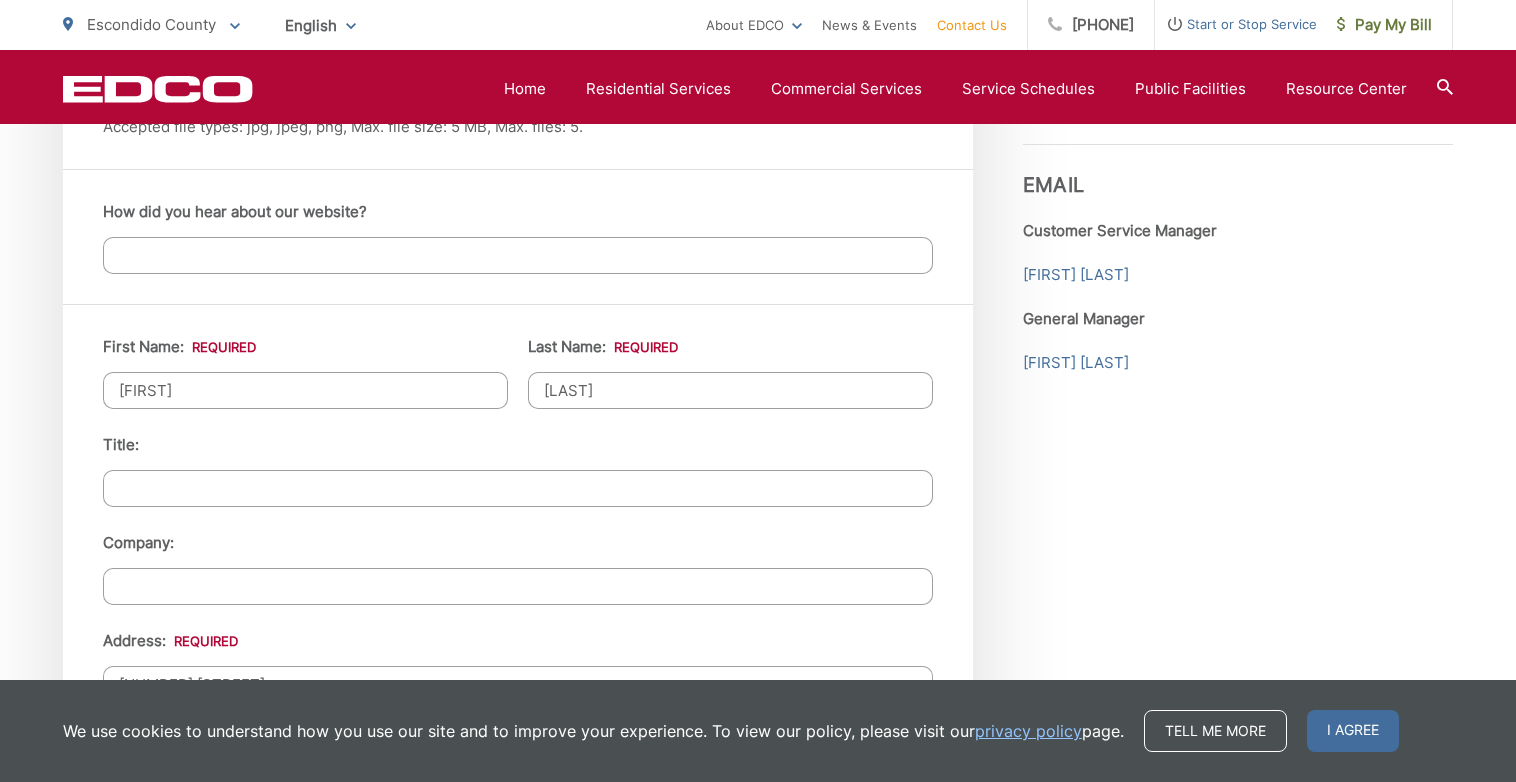 type on "ESCONDIDO" 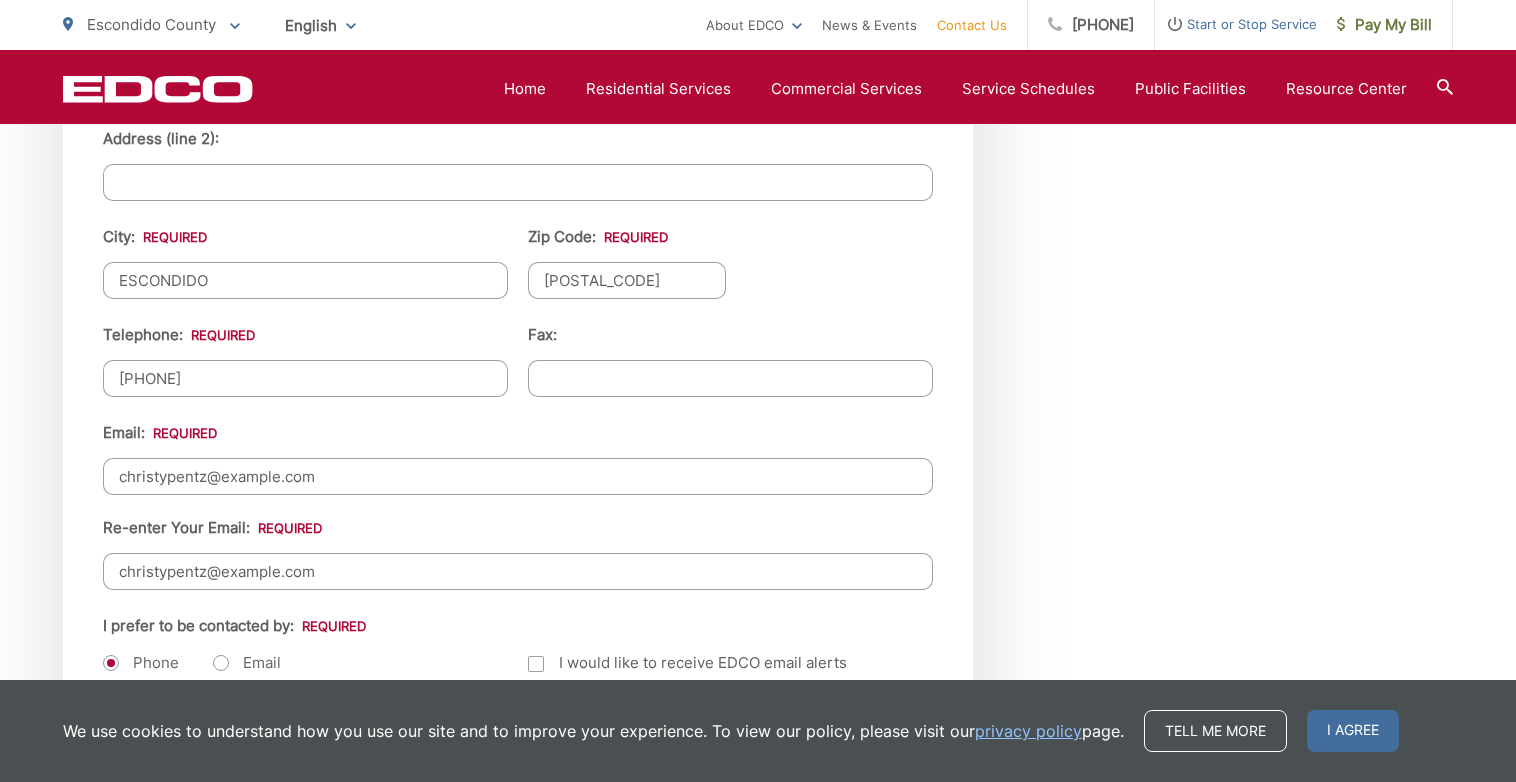 scroll, scrollTop: 2500, scrollLeft: 0, axis: vertical 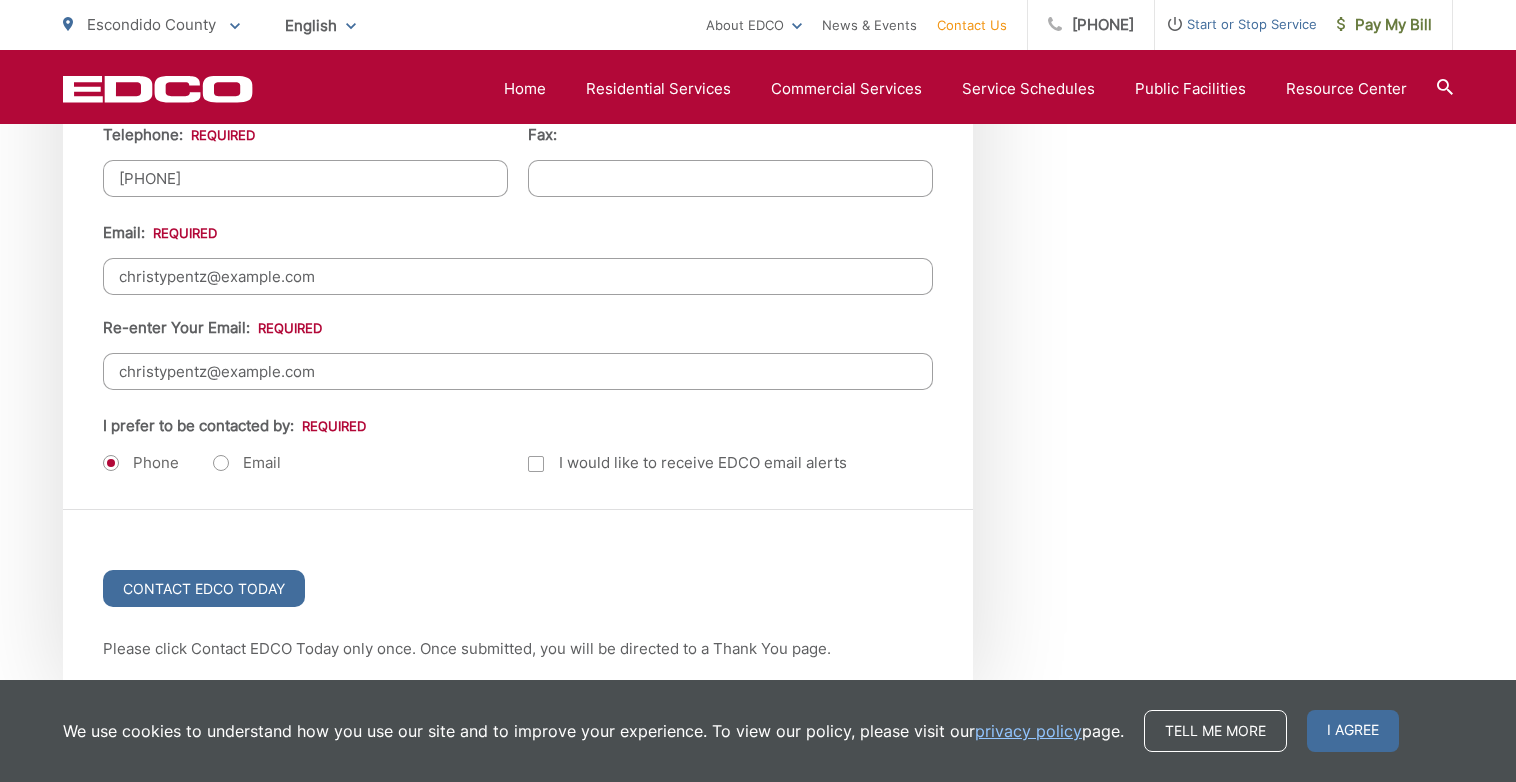 click on "Email" at bounding box center (247, 463) 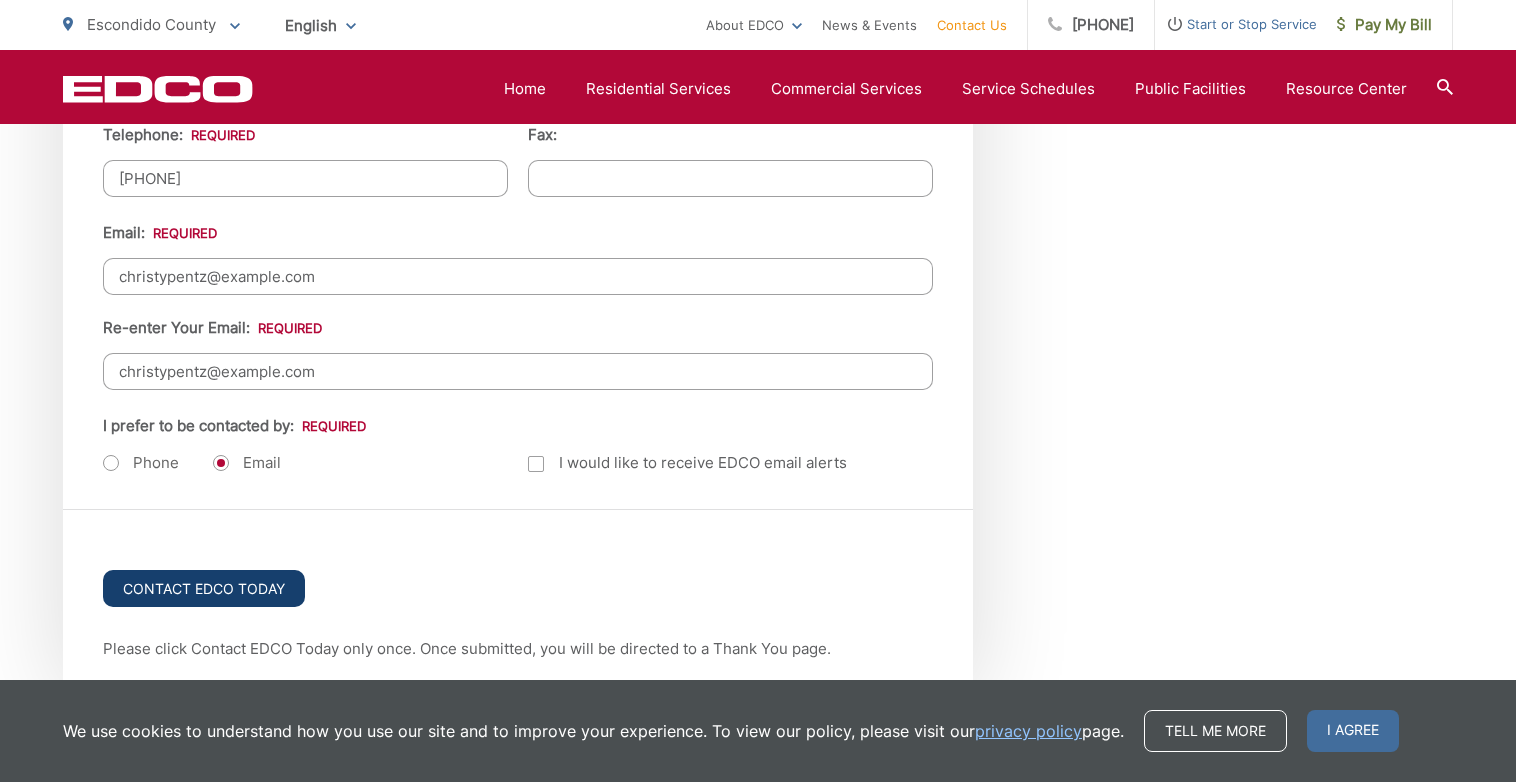 click on "Contact EDCO Today" at bounding box center [204, 588] 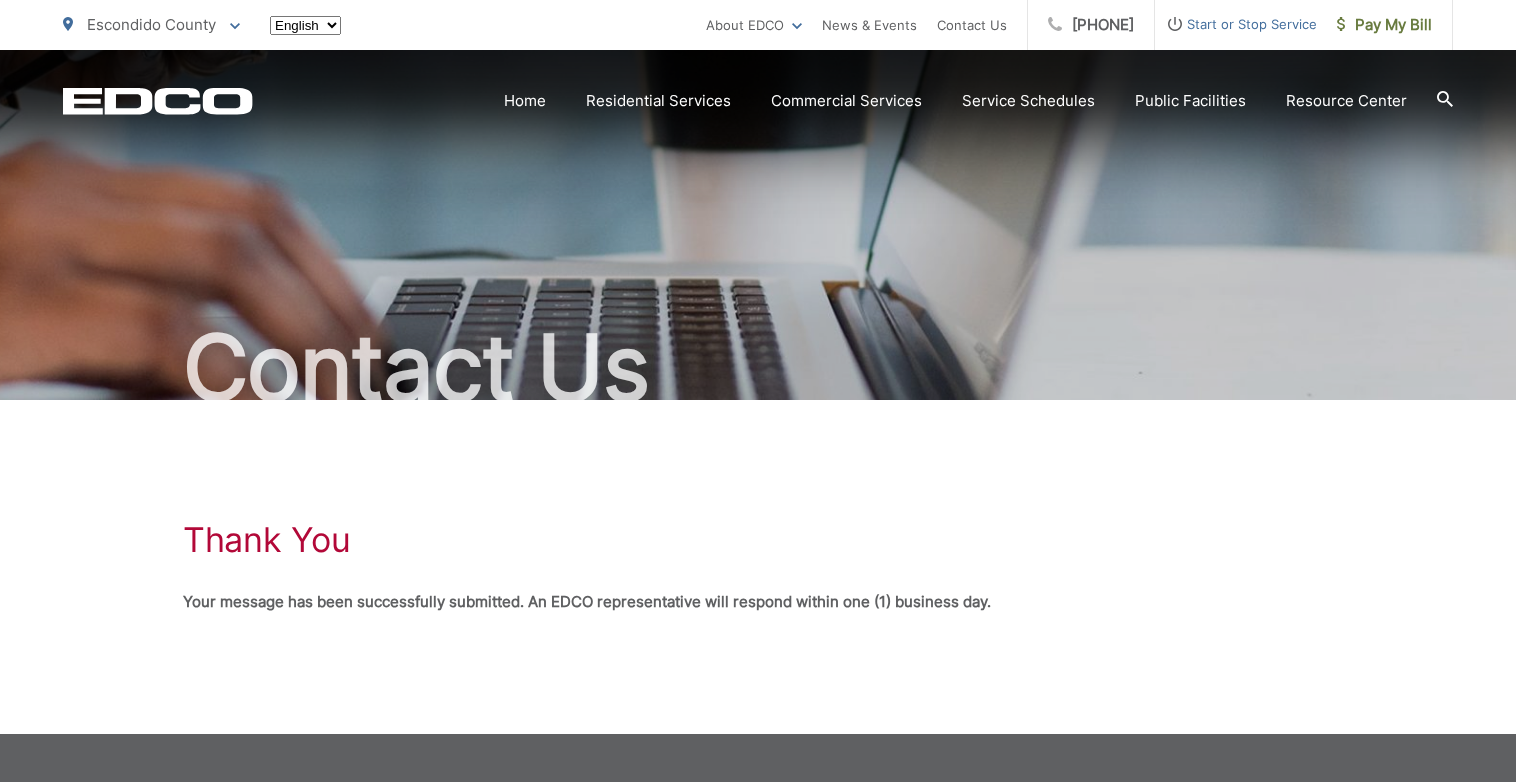 scroll, scrollTop: 0, scrollLeft: 0, axis: both 